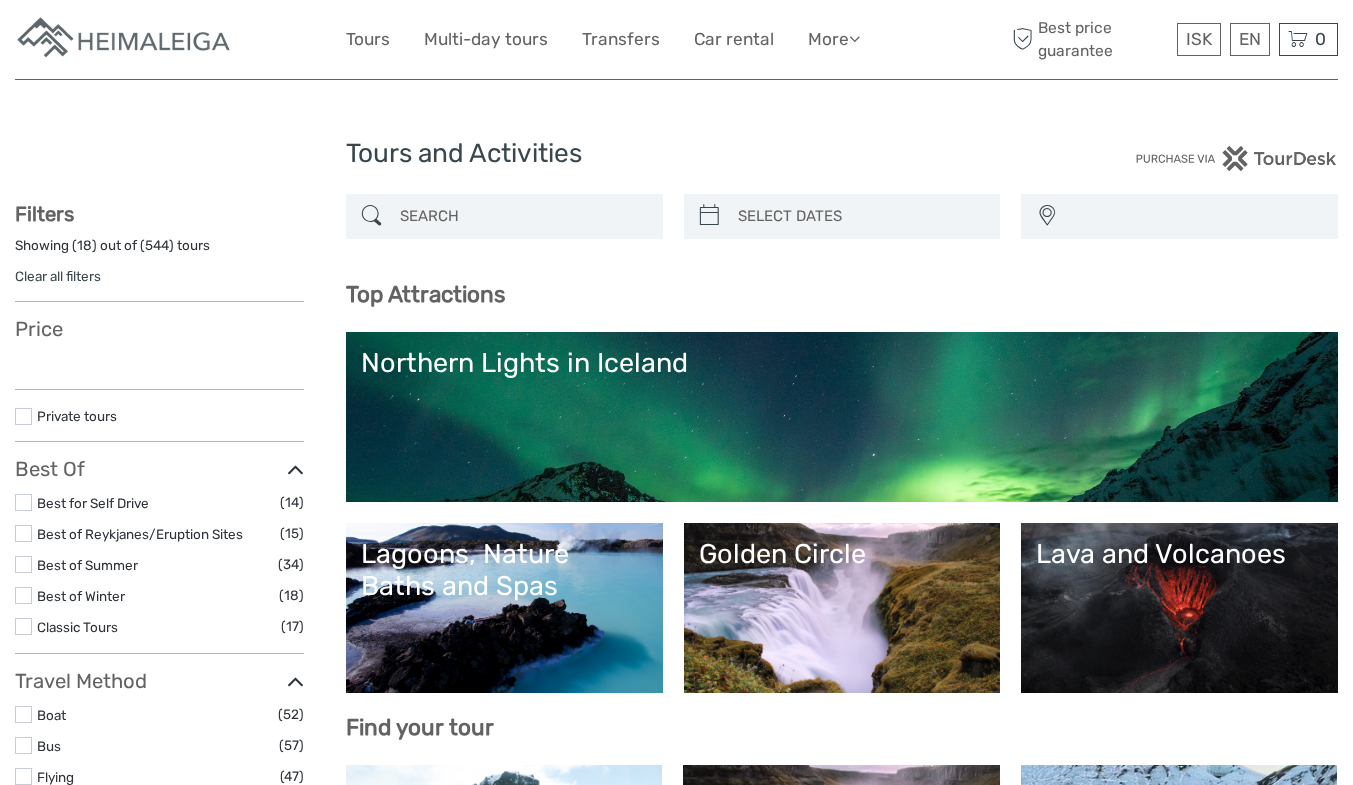 select 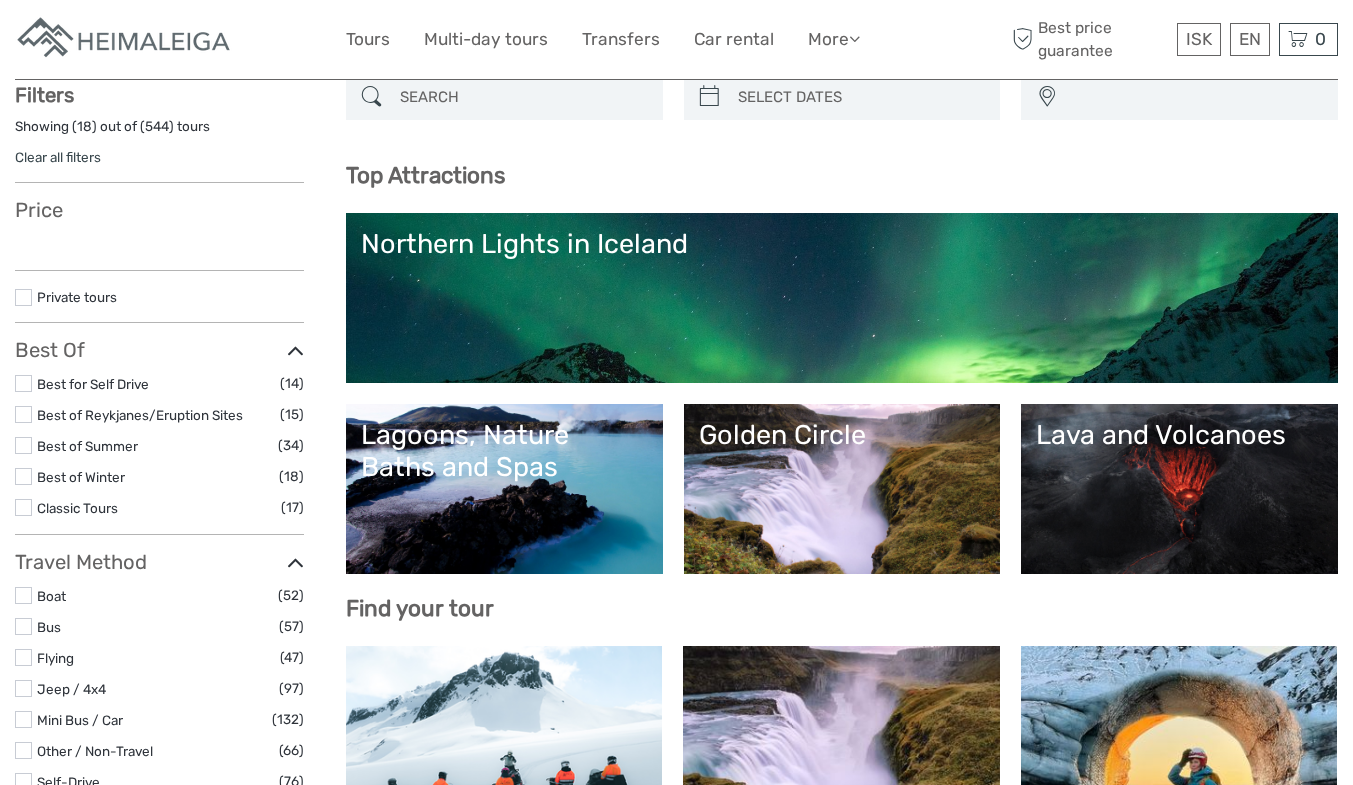 scroll, scrollTop: 200, scrollLeft: 0, axis: vertical 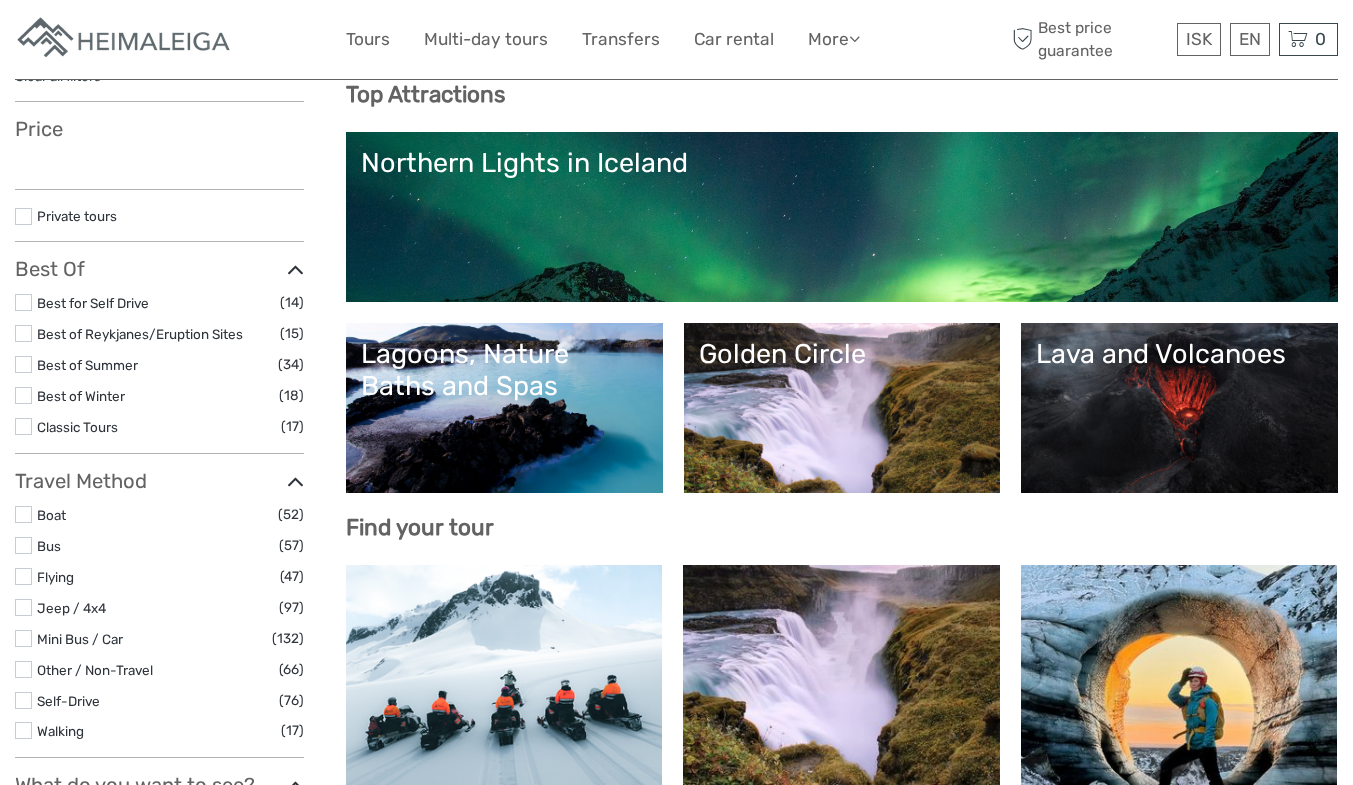 select 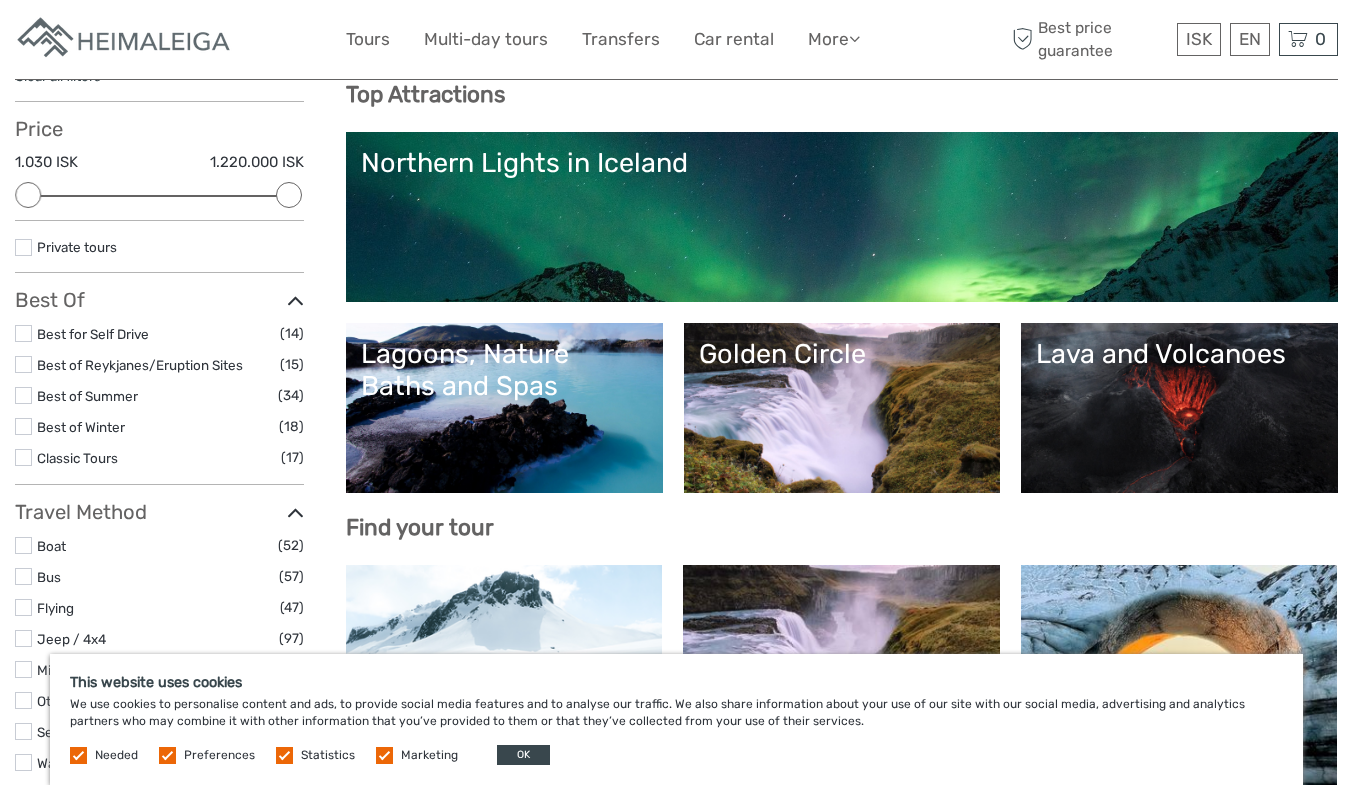 click on "Northern Lights in Iceland" at bounding box center (842, 163) 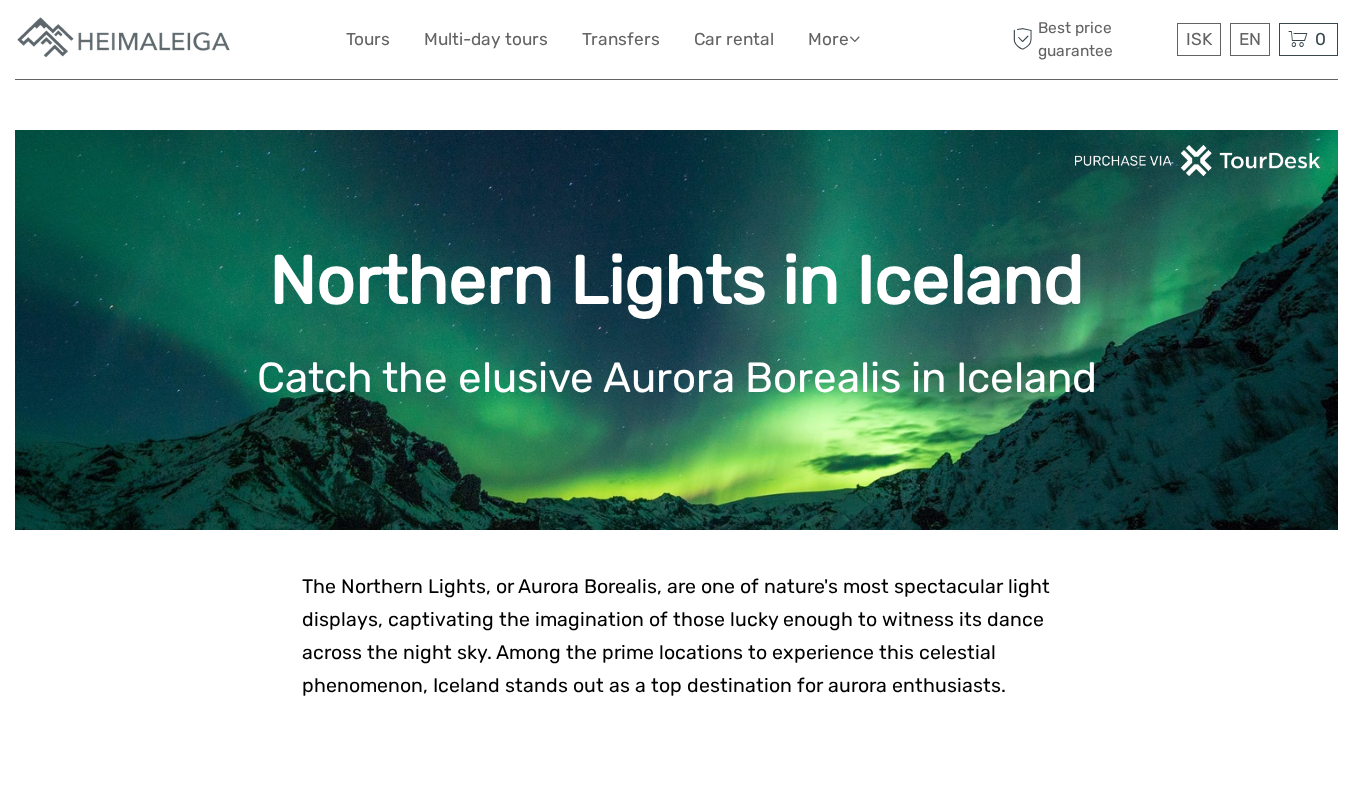 scroll, scrollTop: 0, scrollLeft: 0, axis: both 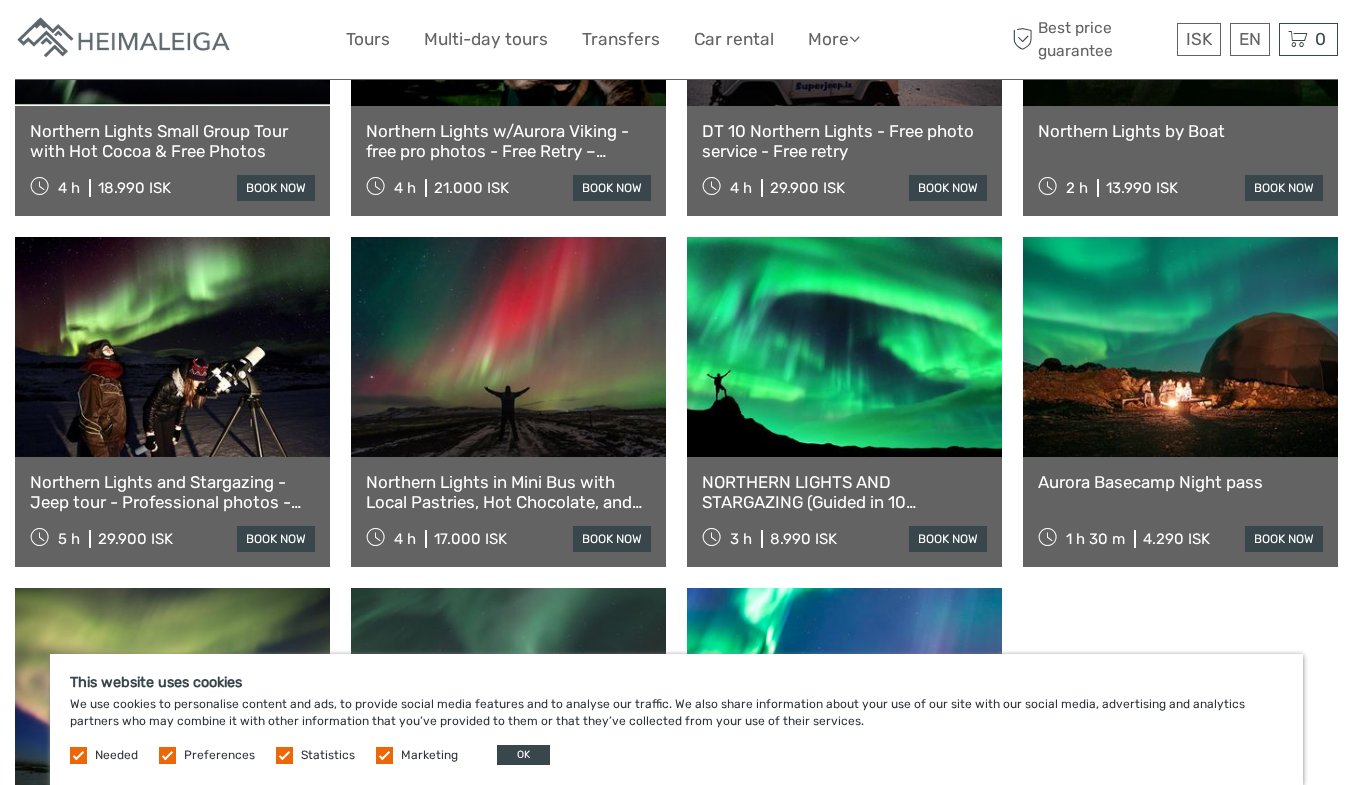 click at bounding box center (508, 347) 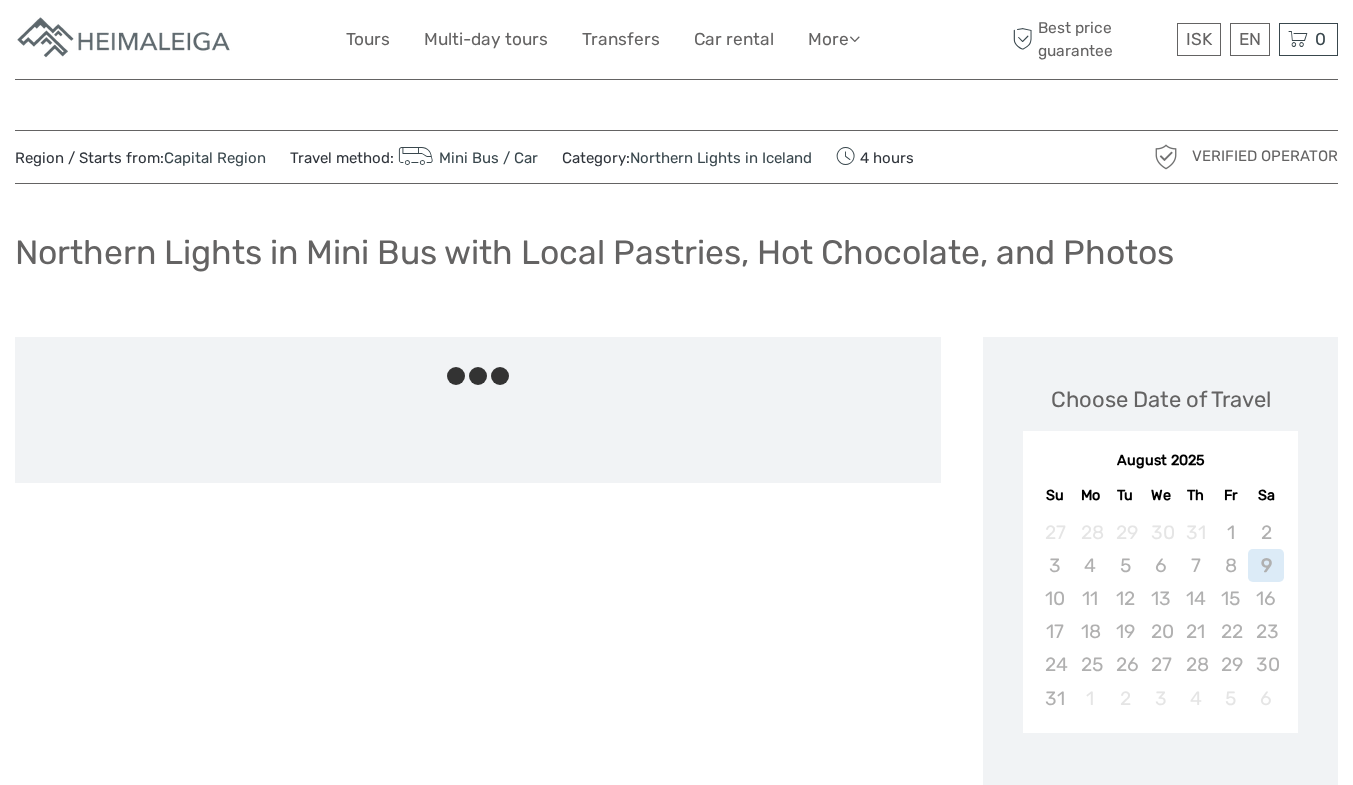scroll, scrollTop: 0, scrollLeft: 0, axis: both 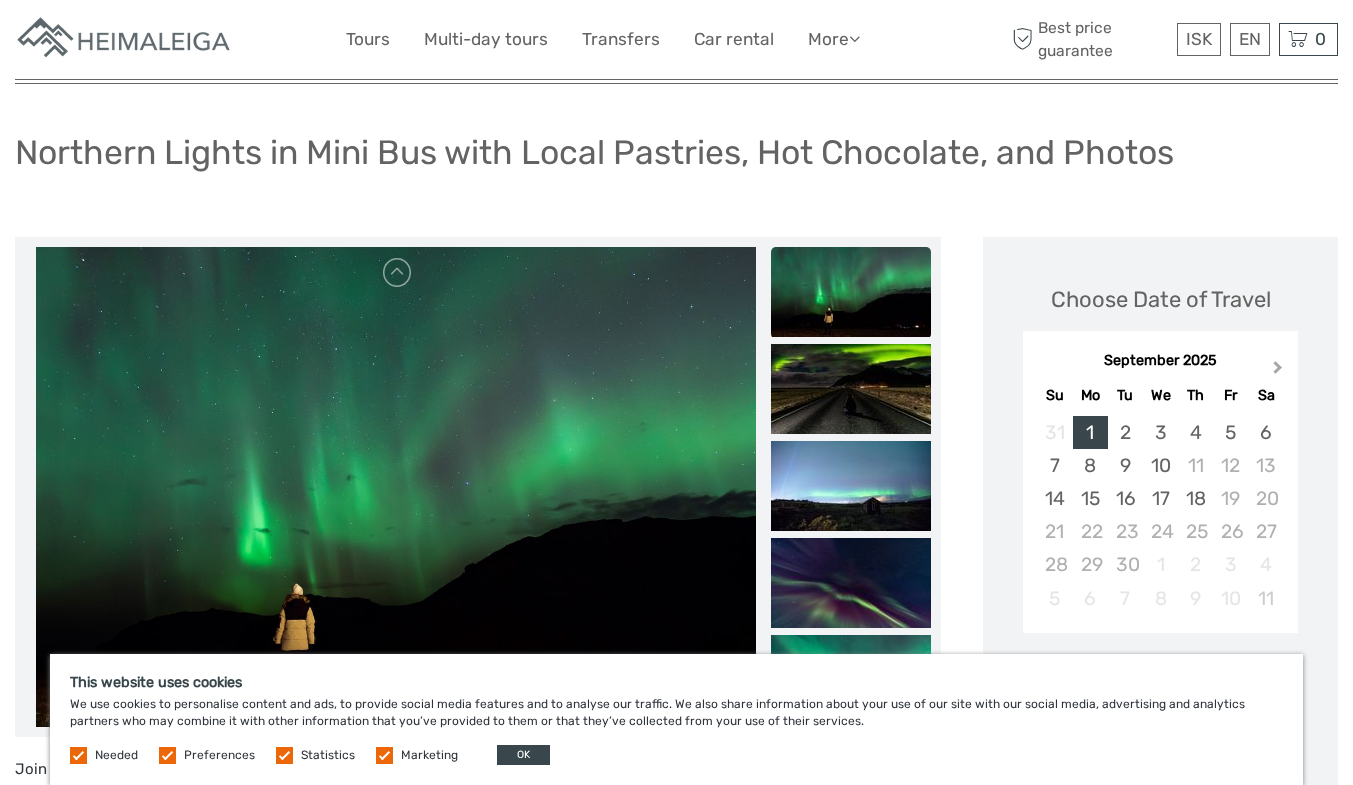 click on "Next Month" at bounding box center (1280, 372) 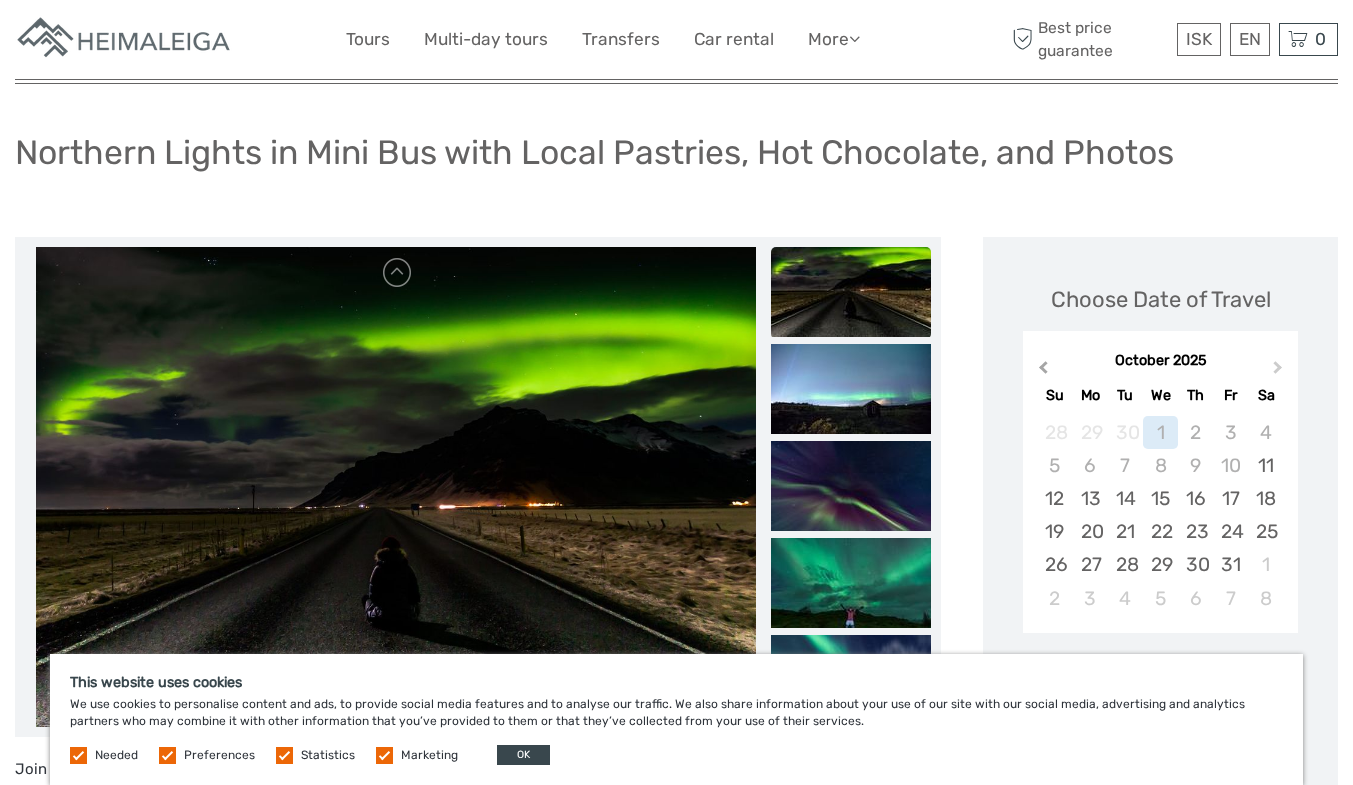 click on "Previous Month" at bounding box center (1043, 371) 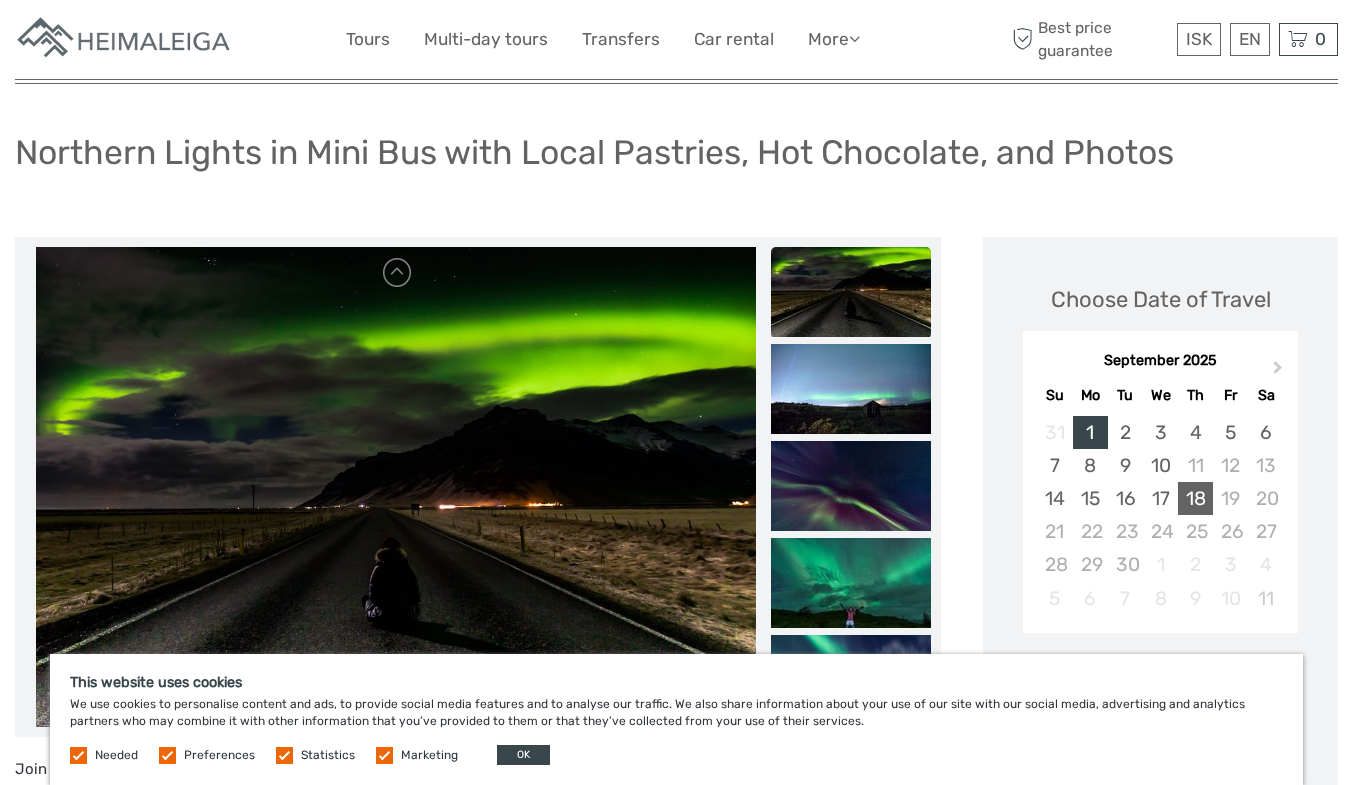 click on "18" at bounding box center (1195, 498) 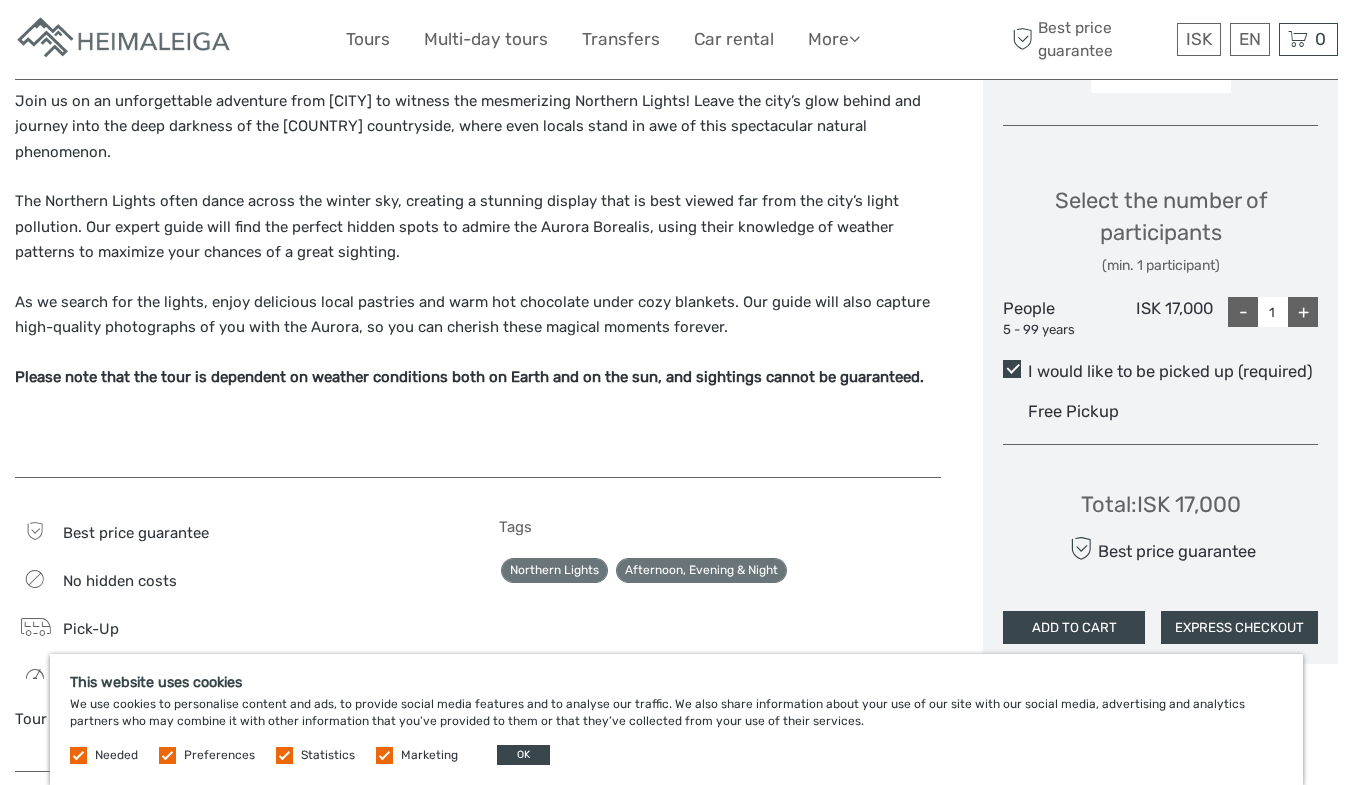 scroll, scrollTop: 800, scrollLeft: 0, axis: vertical 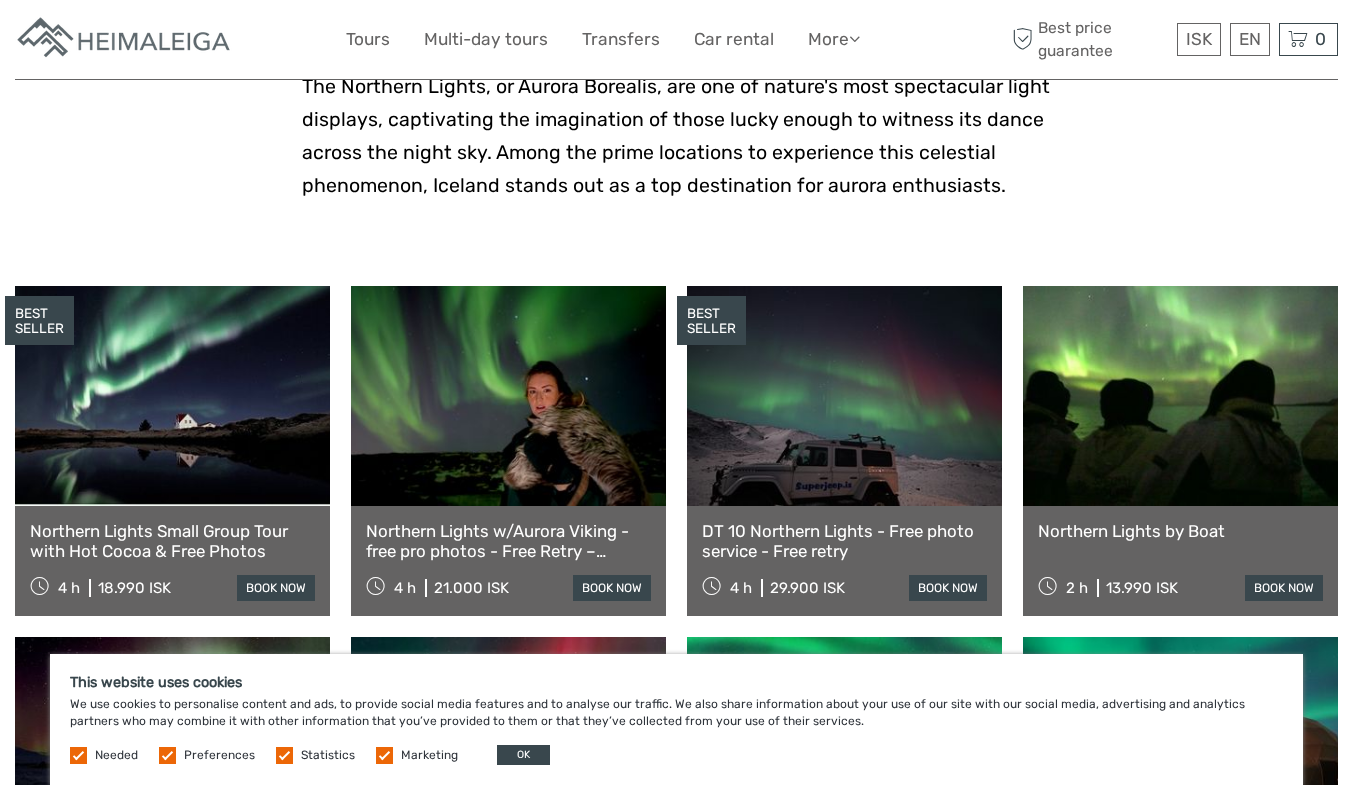 click at bounding box center [172, 396] 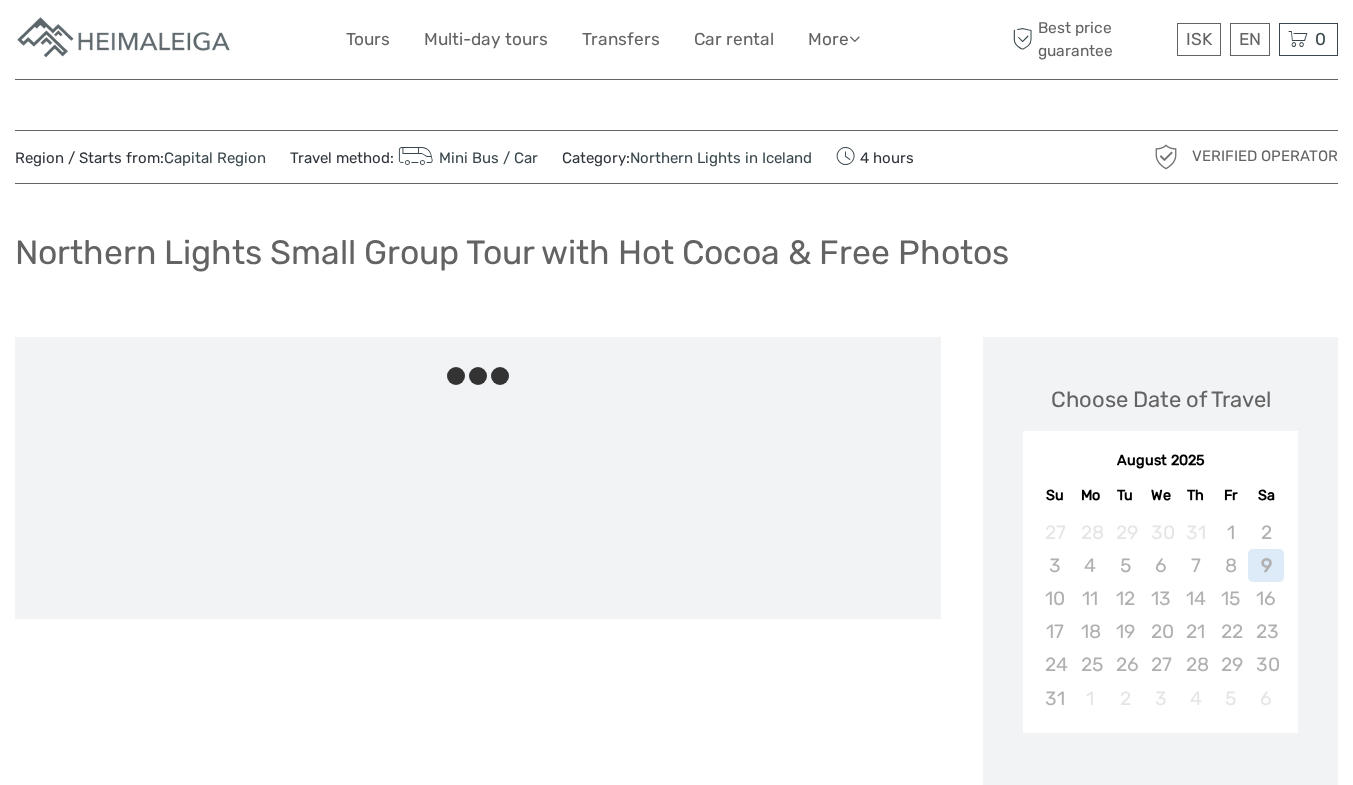 scroll, scrollTop: 0, scrollLeft: 0, axis: both 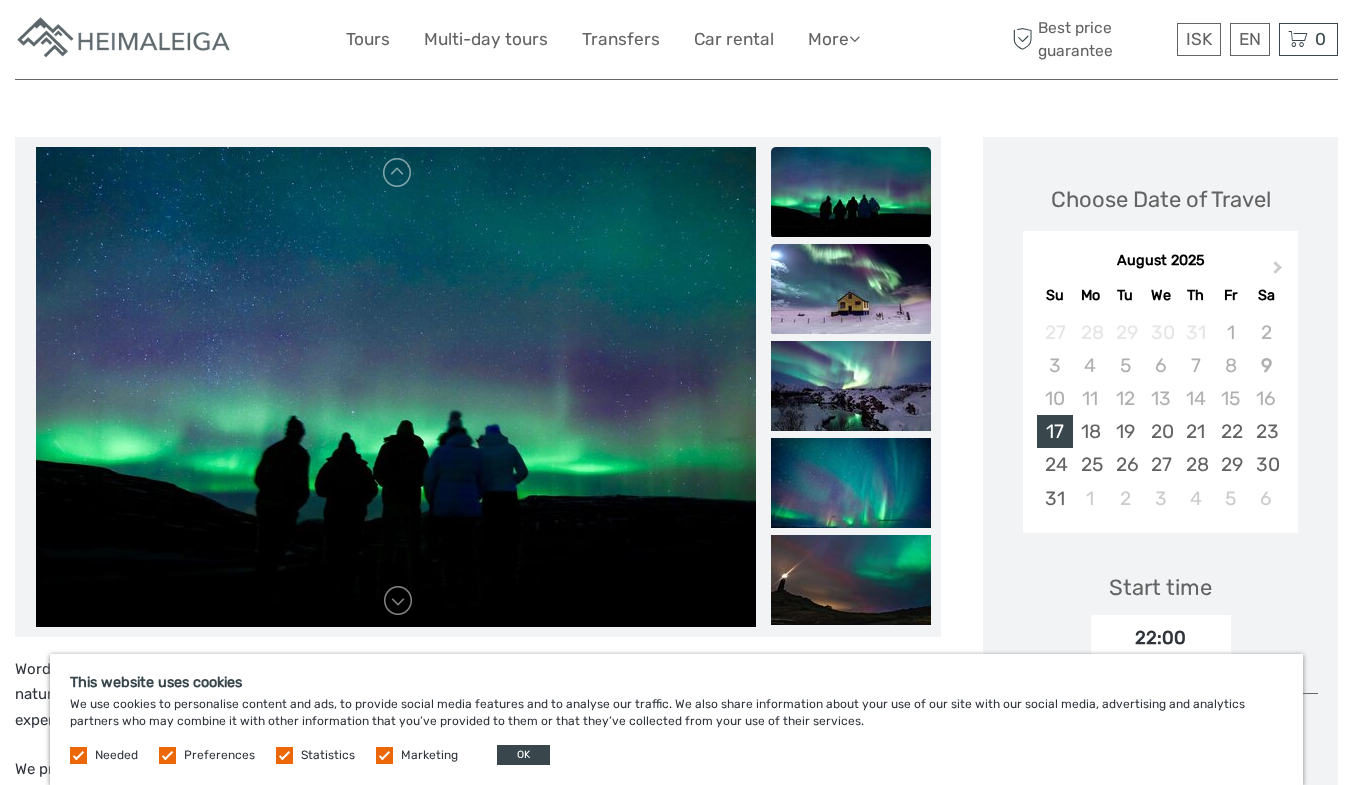 click at bounding box center (851, 289) 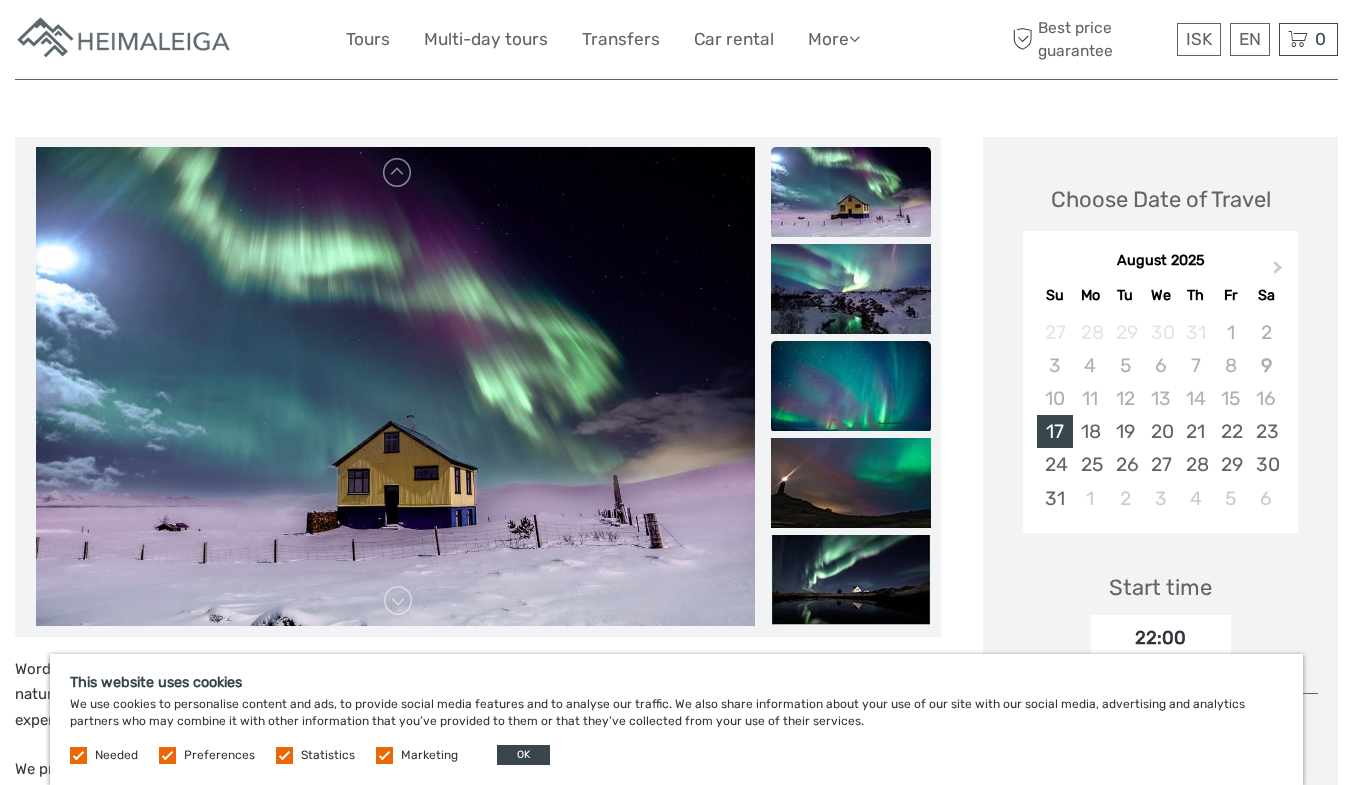 click at bounding box center (851, 386) 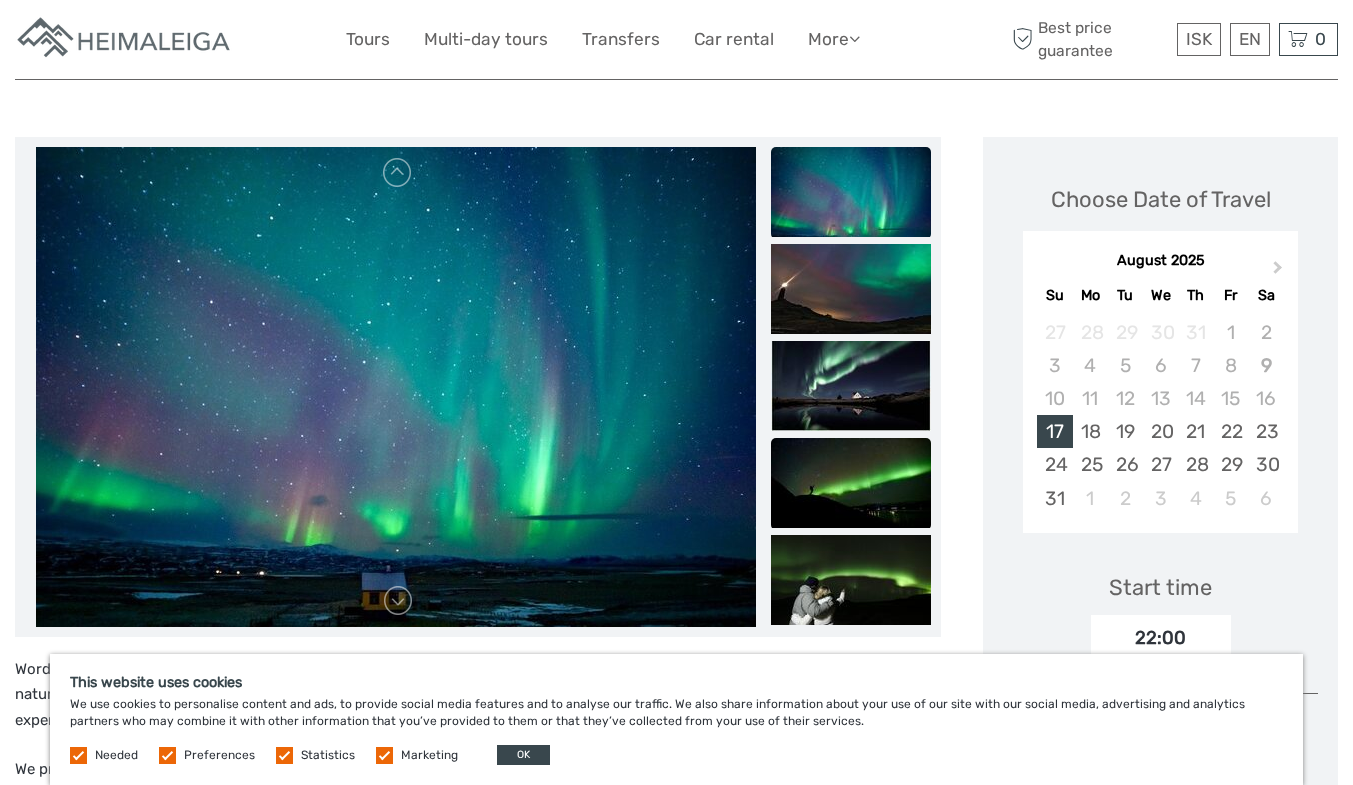 click at bounding box center [851, 483] 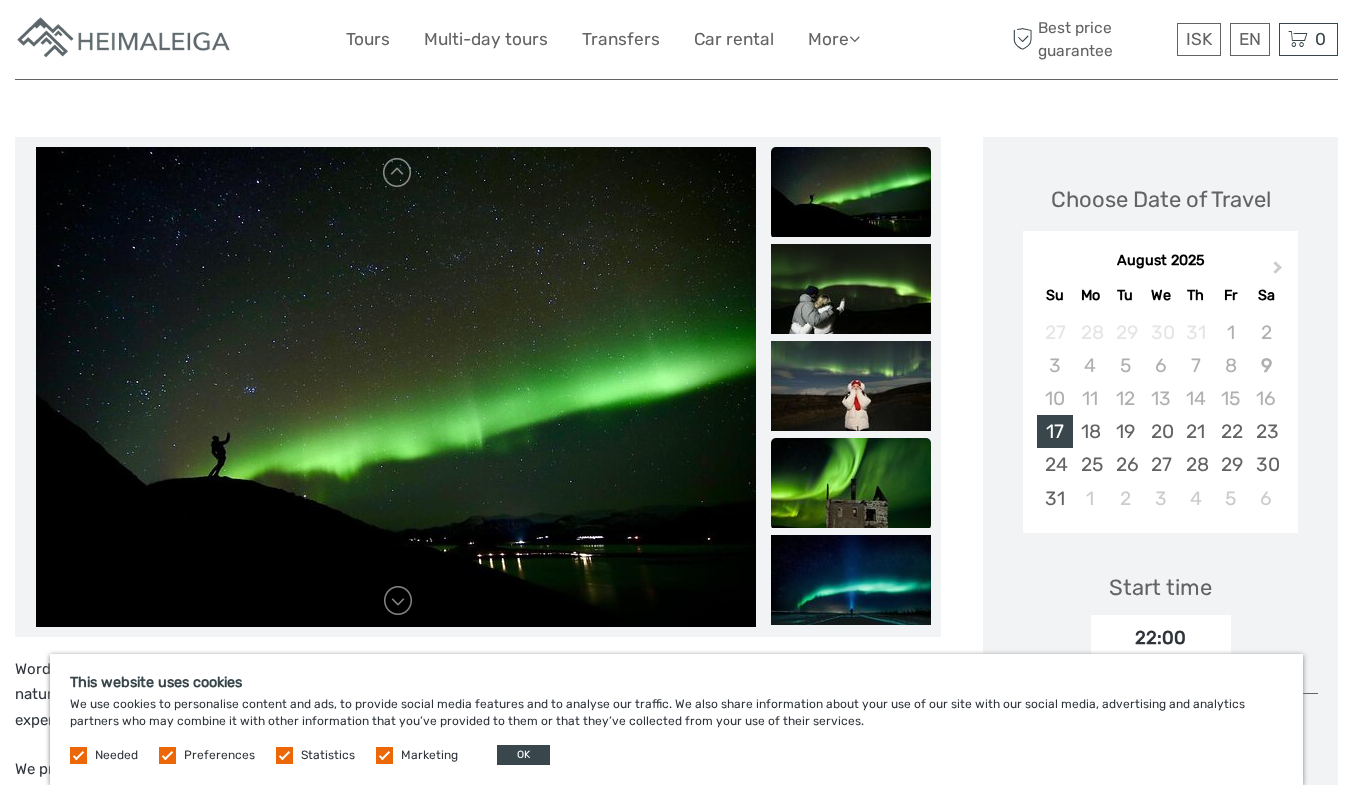 click at bounding box center [851, 483] 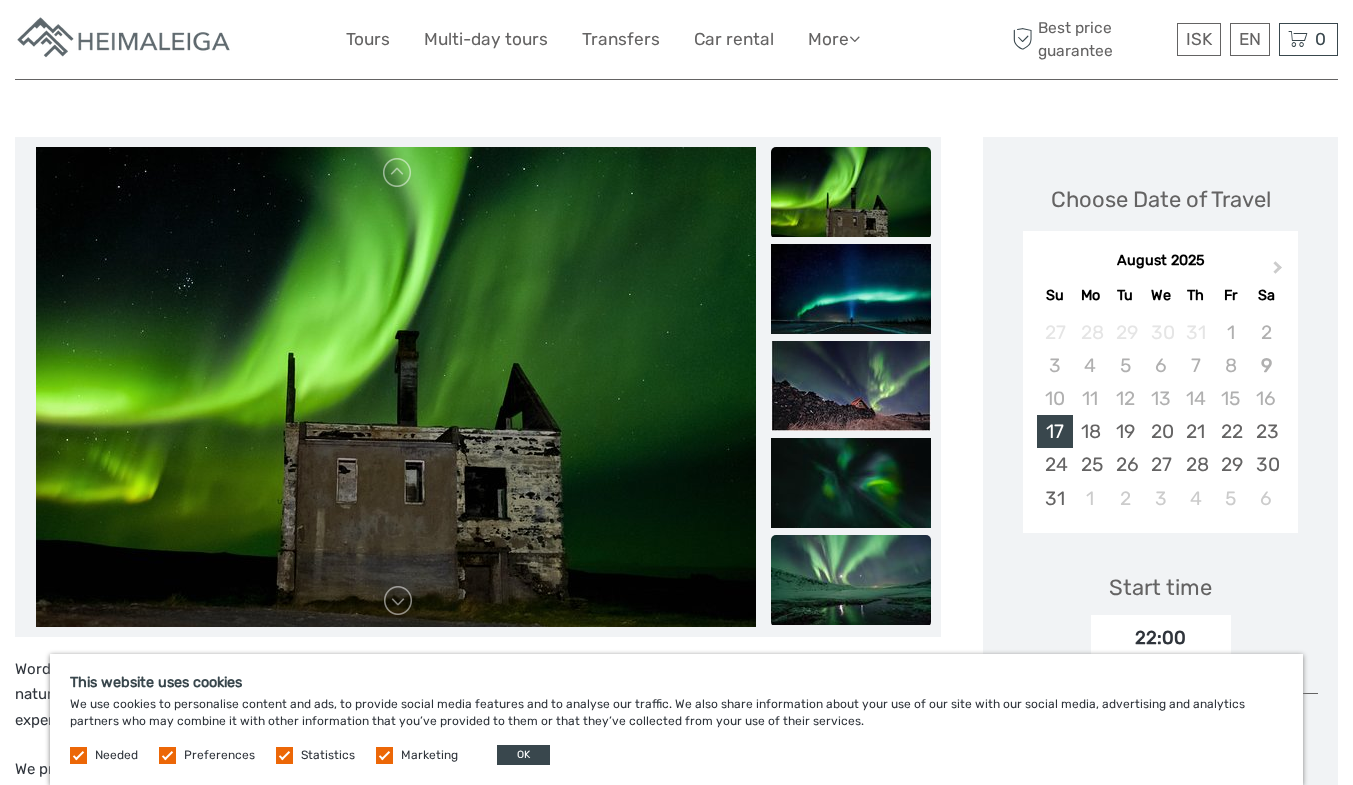 click at bounding box center (851, 580) 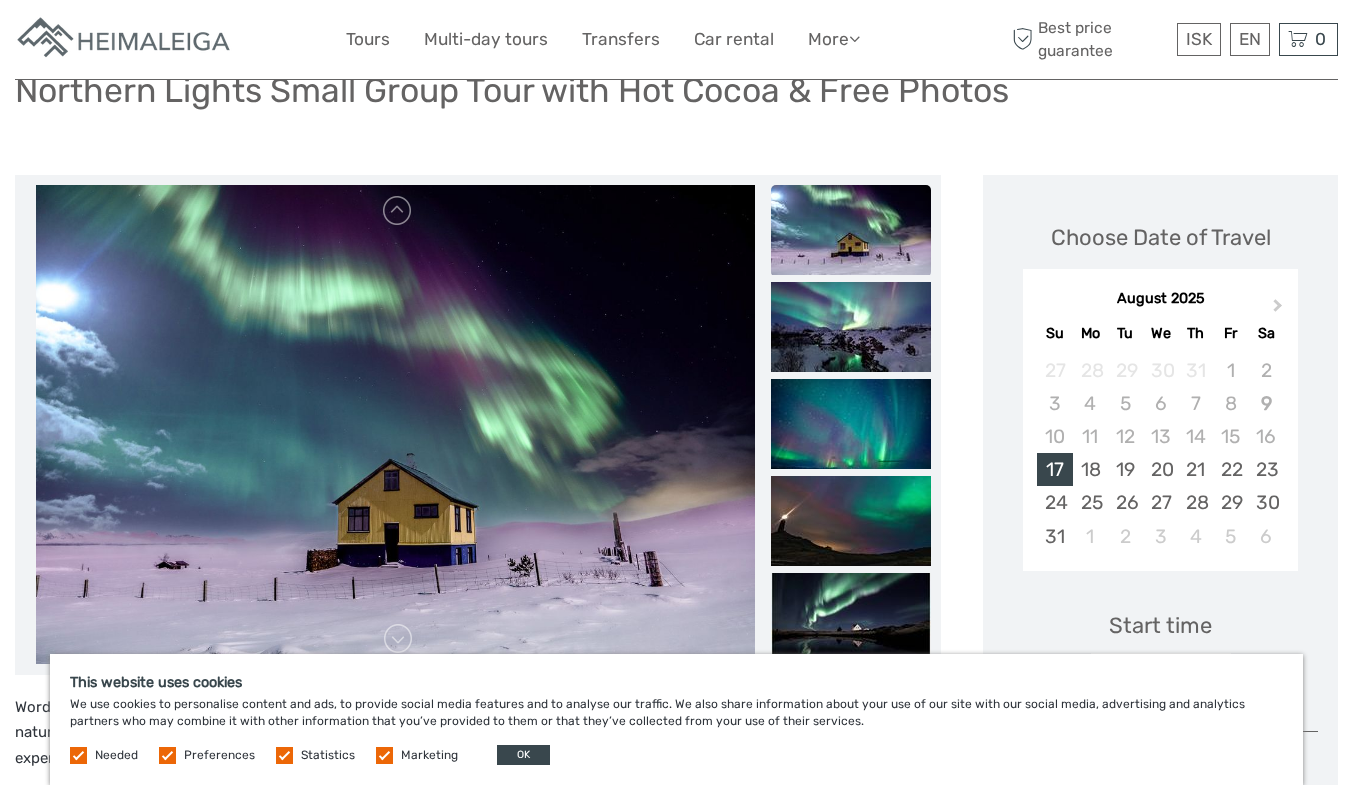 scroll, scrollTop: 200, scrollLeft: 0, axis: vertical 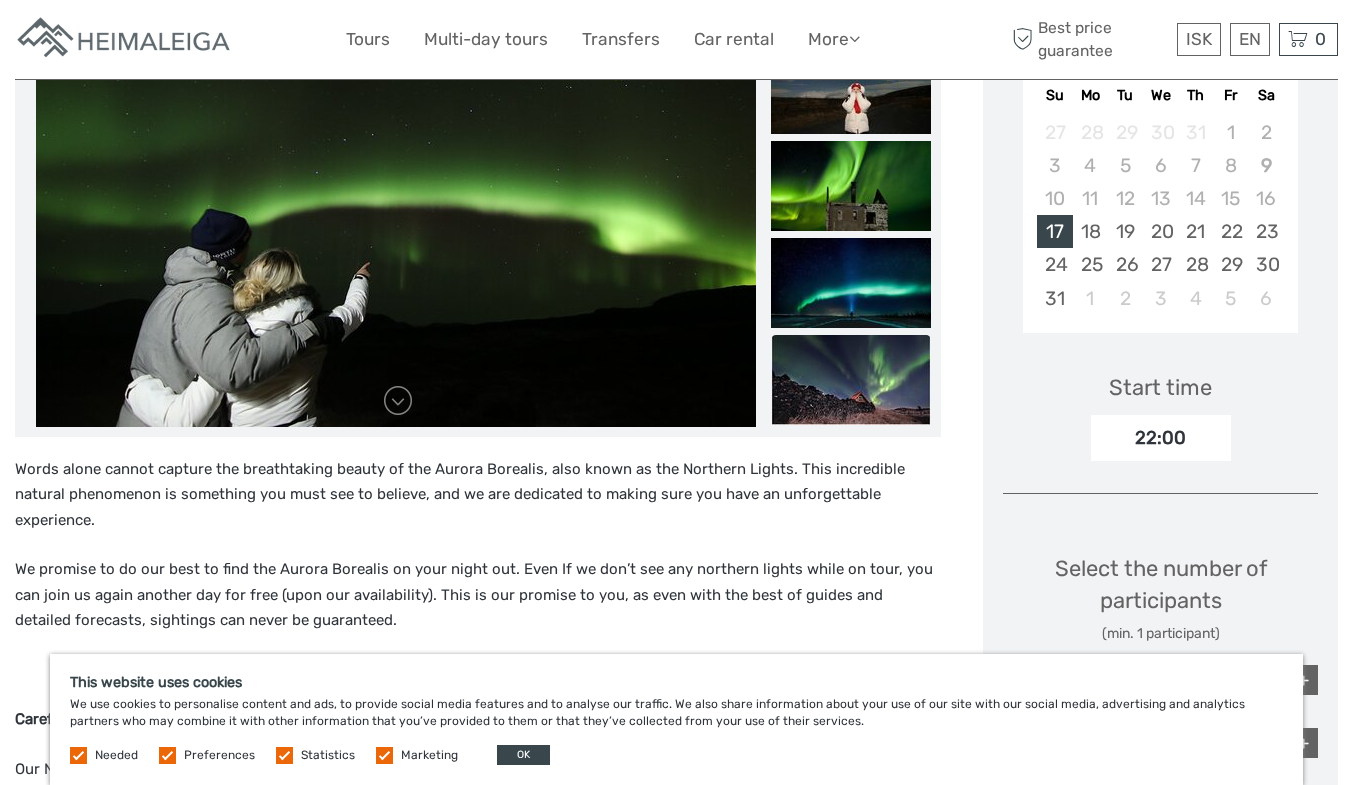 click at bounding box center [851, 380] 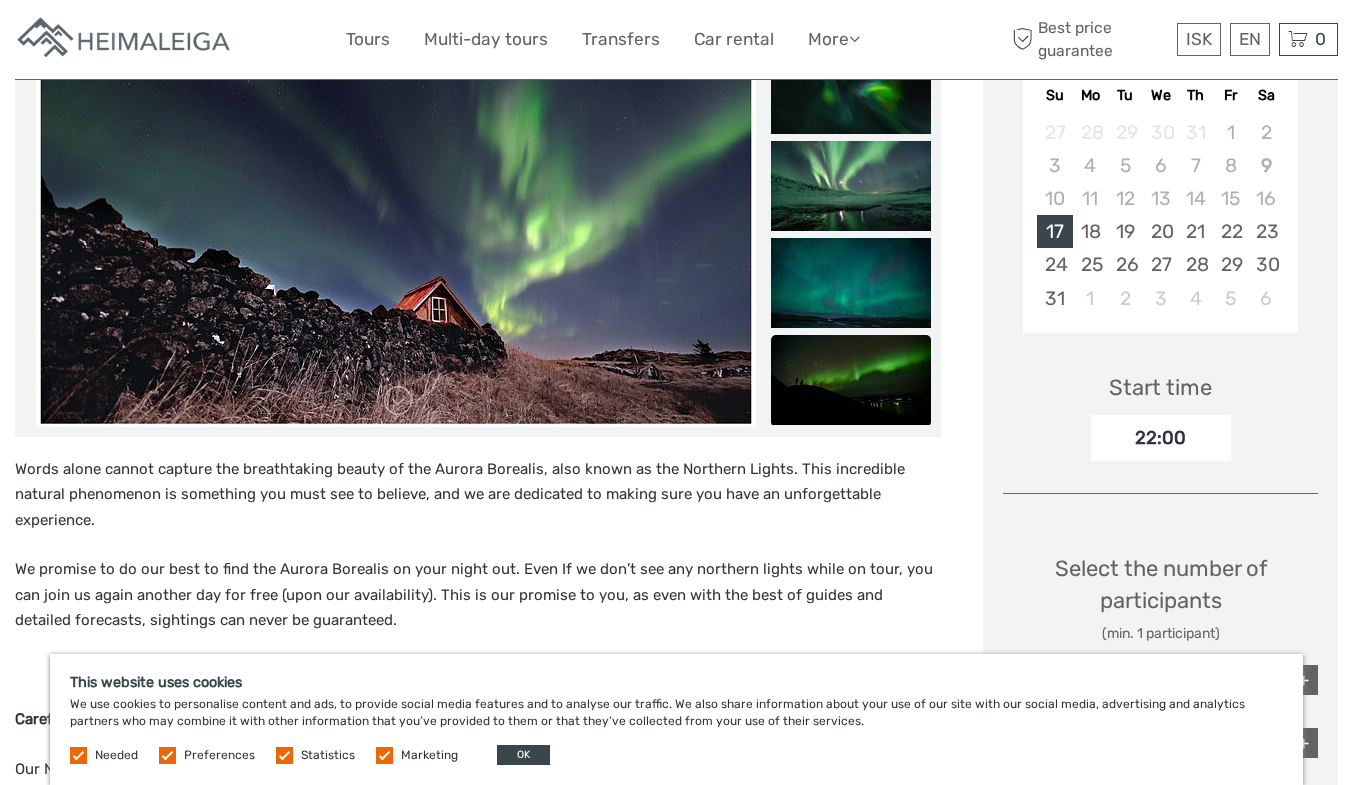 click at bounding box center [851, 380] 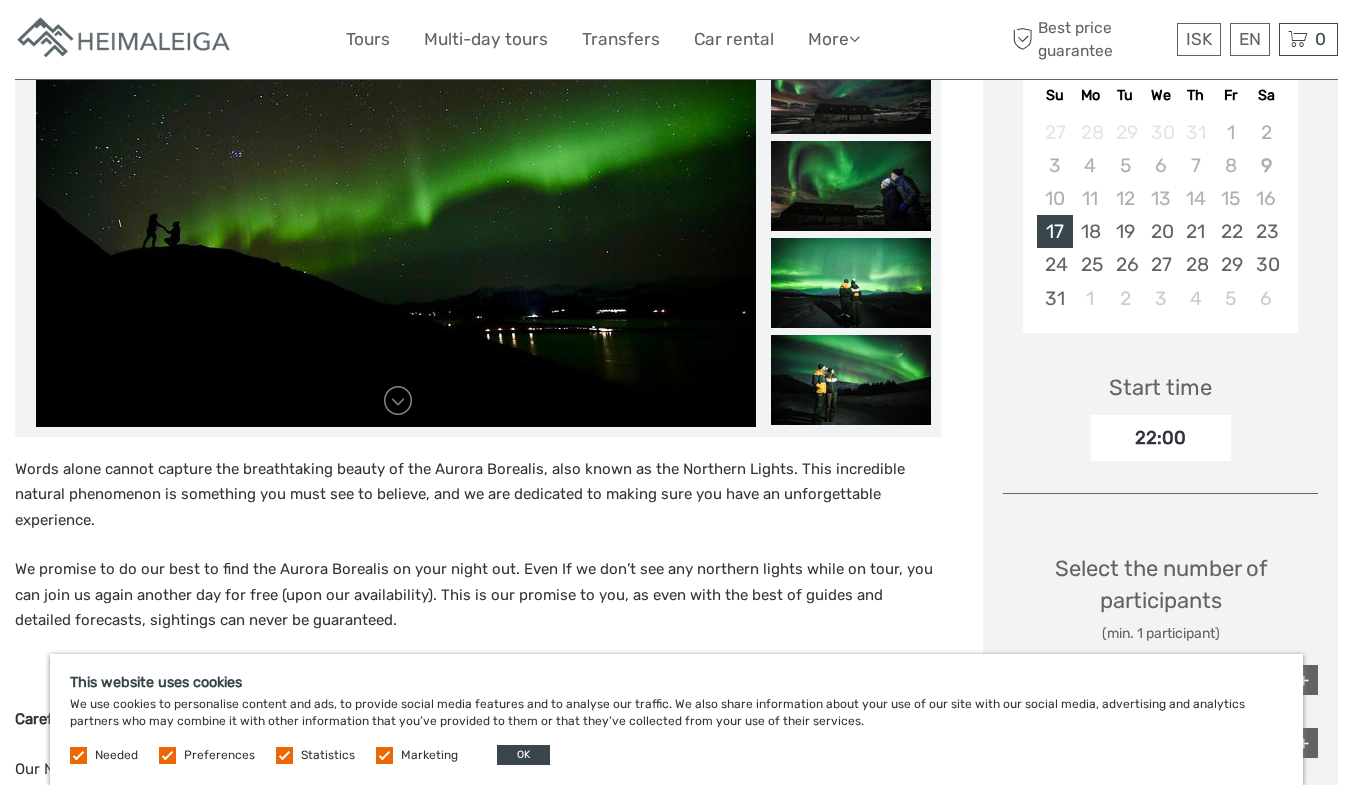 click at bounding box center [851, 380] 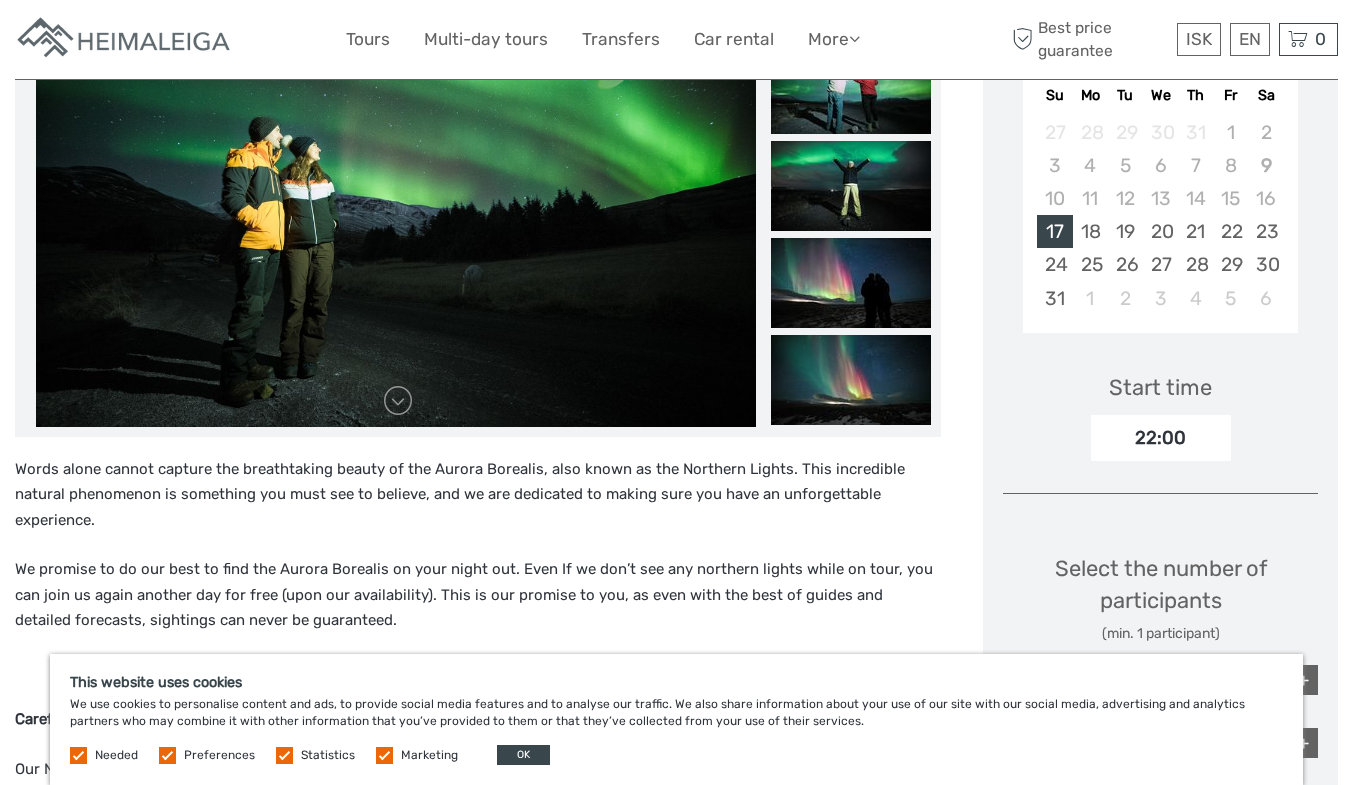 click at bounding box center [851, 380] 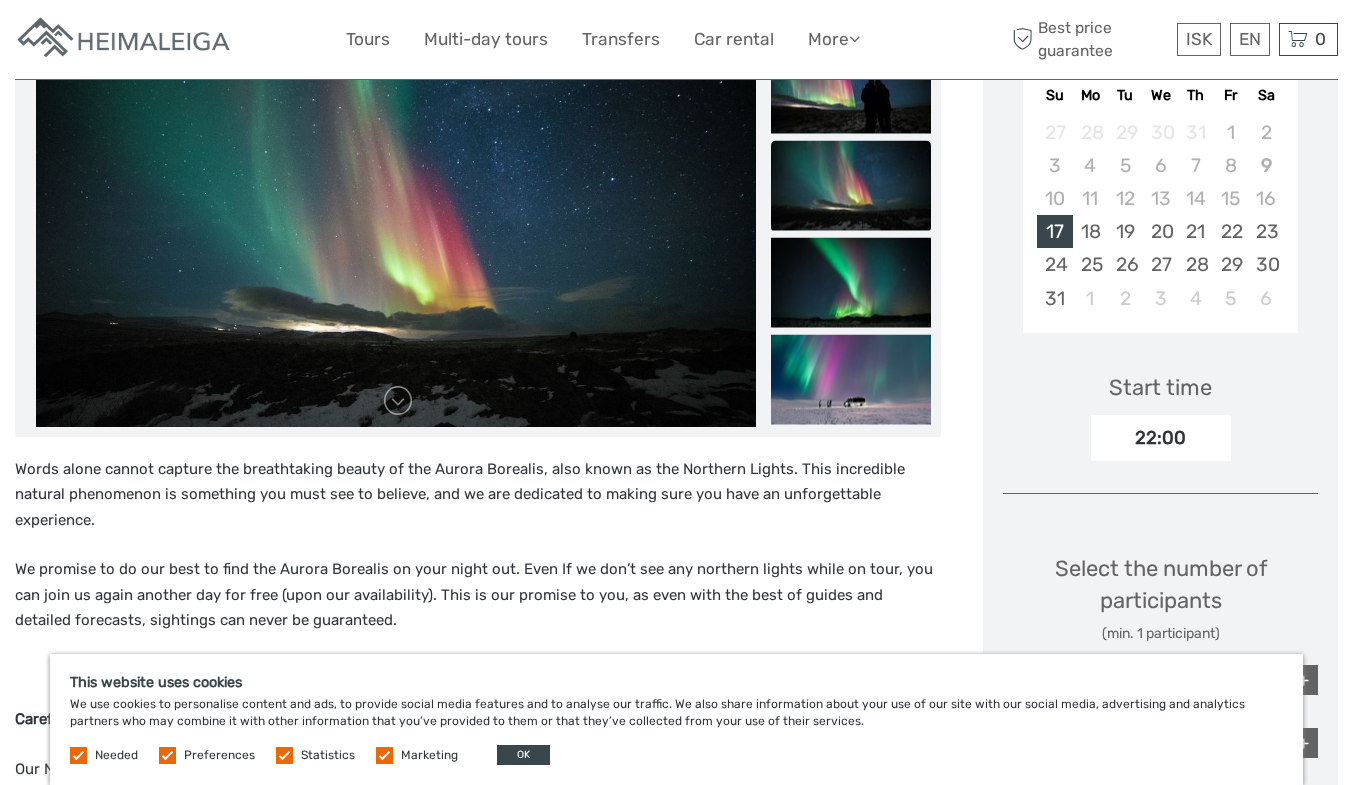 click at bounding box center [851, 379] 